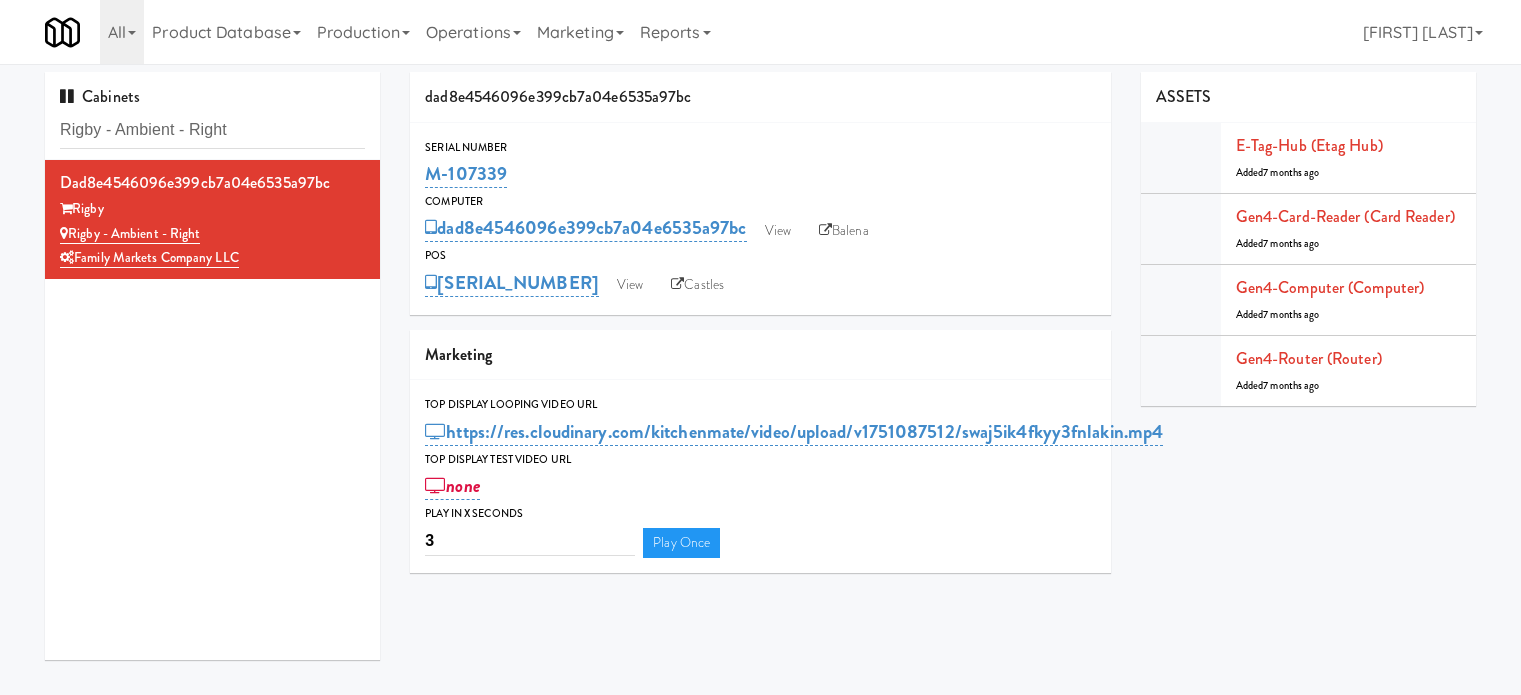 click on "Rigby - Ambient - Right" at bounding box center (212, 130) 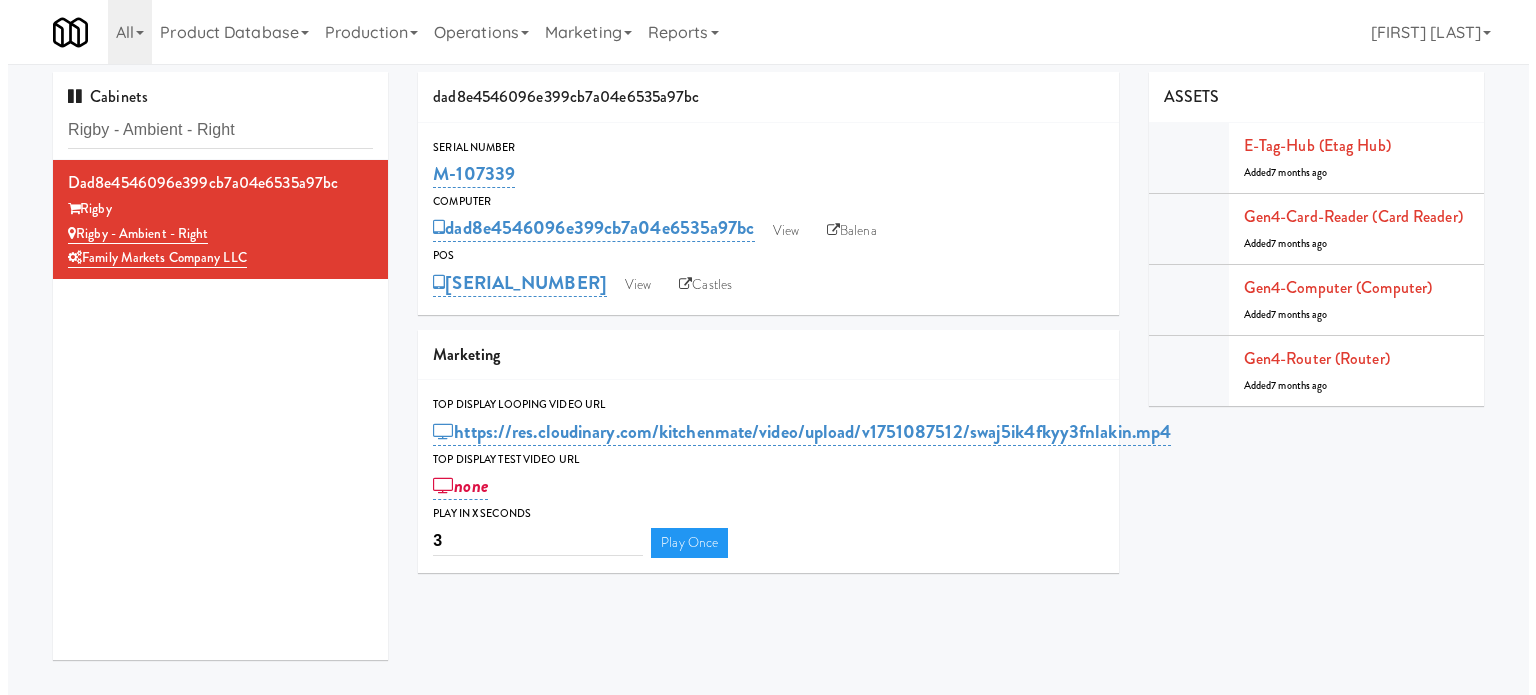 scroll, scrollTop: 0, scrollLeft: 0, axis: both 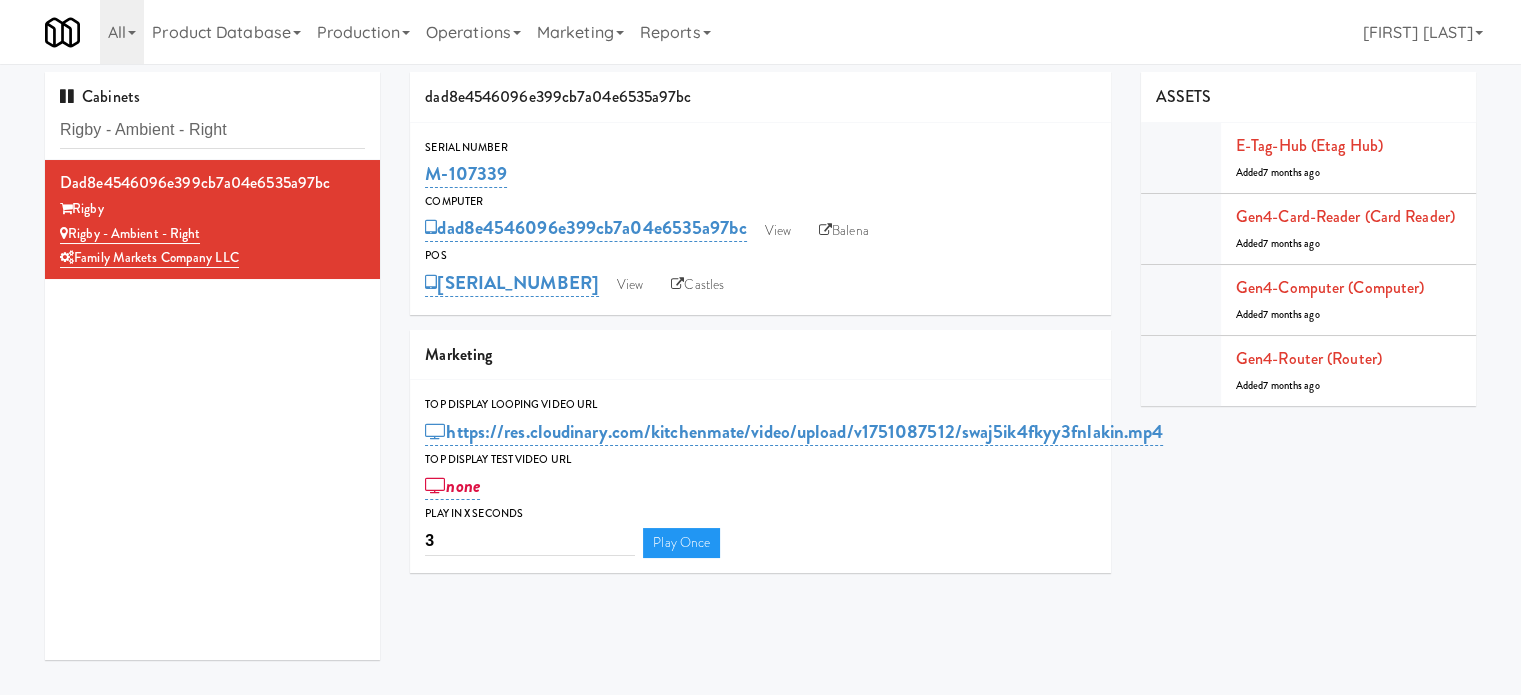 click on "Rigby - Ambient - Right" at bounding box center (212, 130) 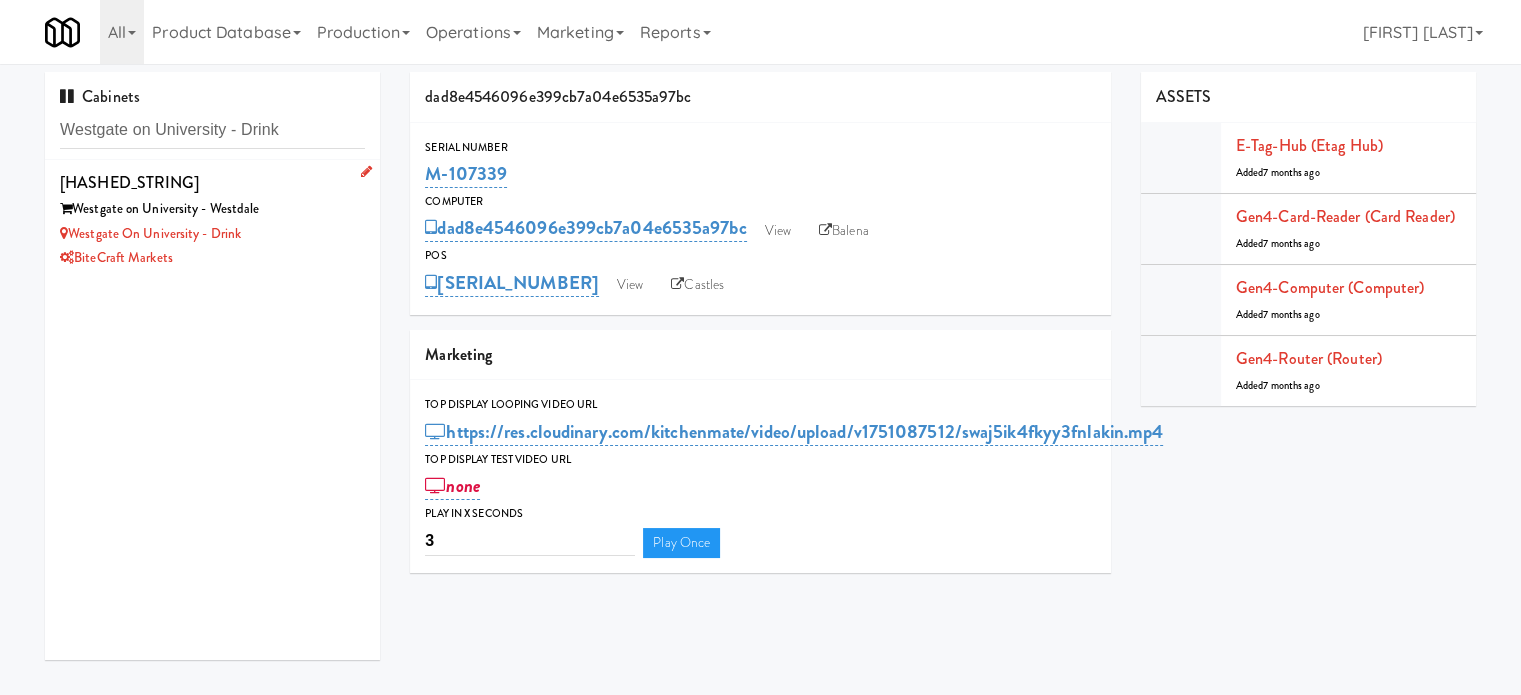 type on "Westgate on University - Drink" 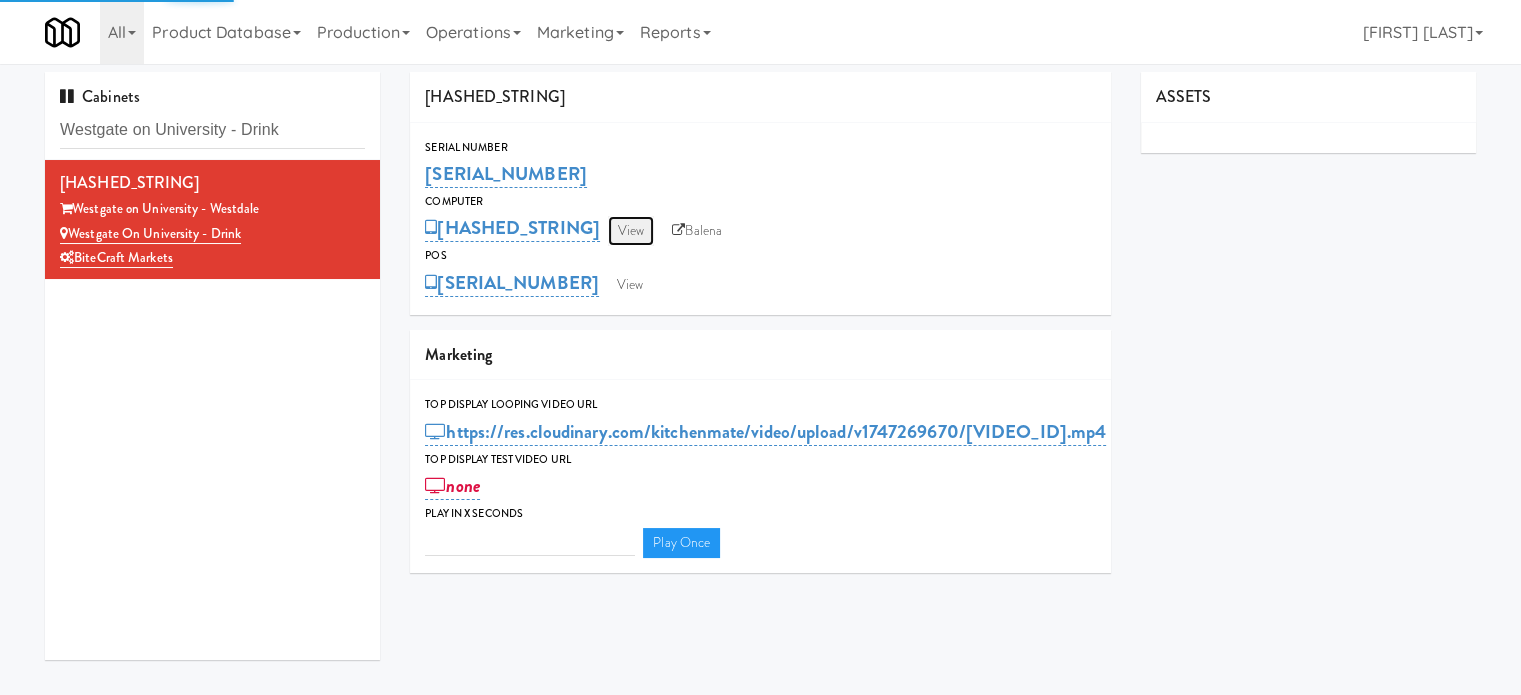 click on "View" at bounding box center (631, 231) 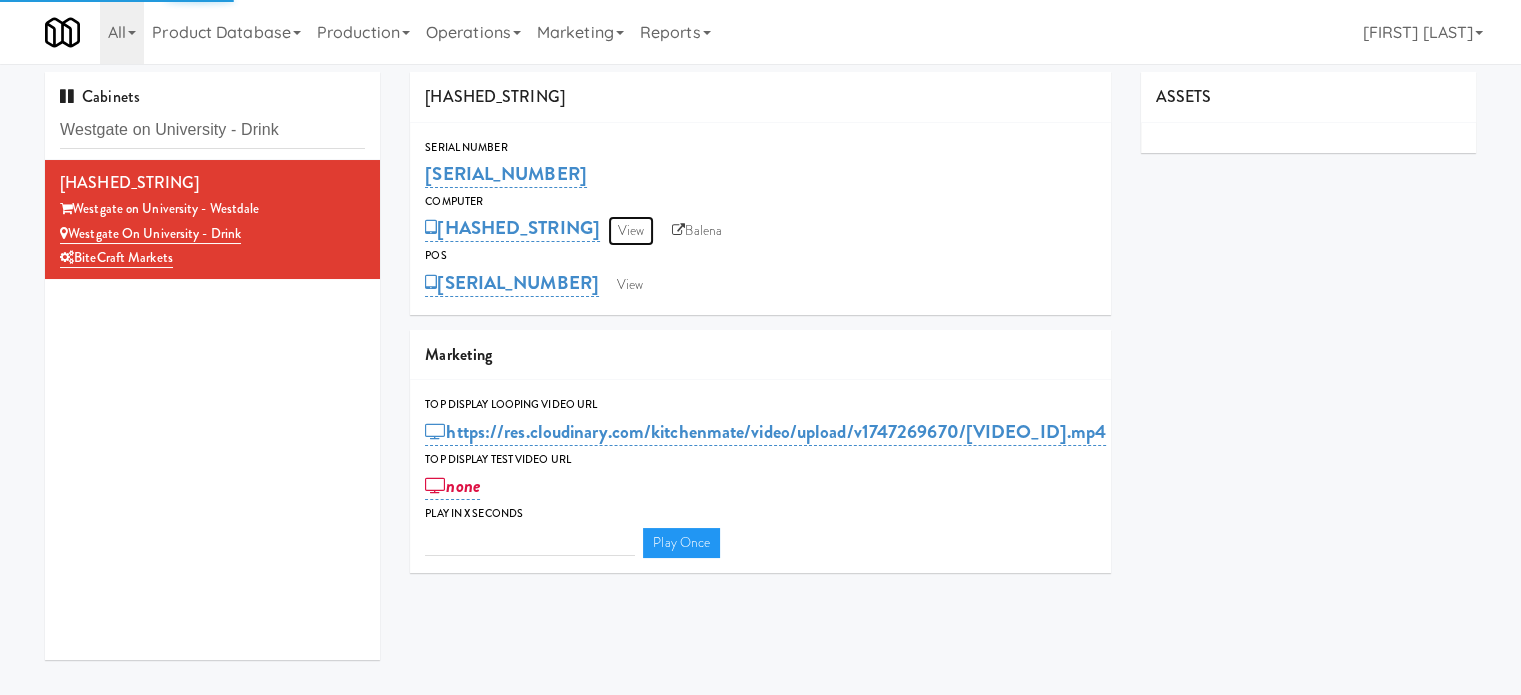 type on "3" 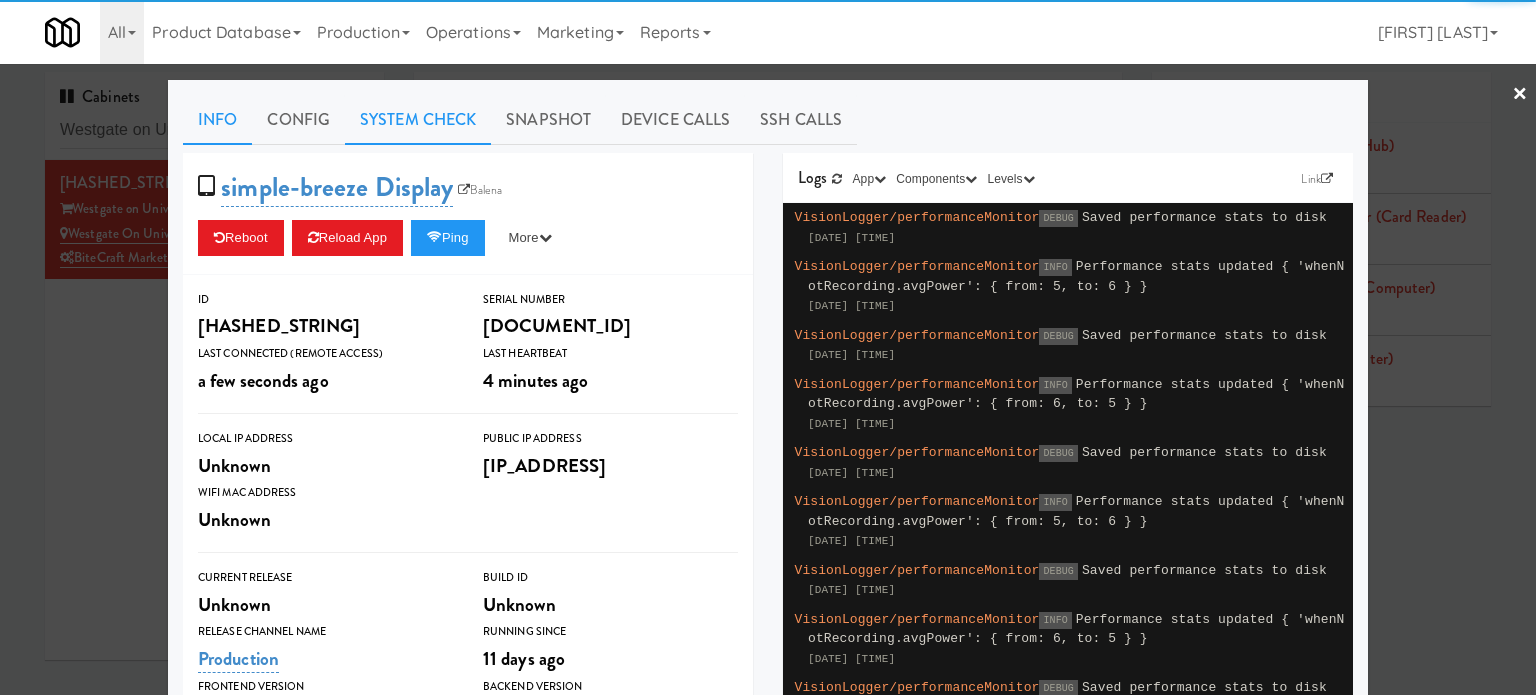 click on "System Check" at bounding box center [418, 120] 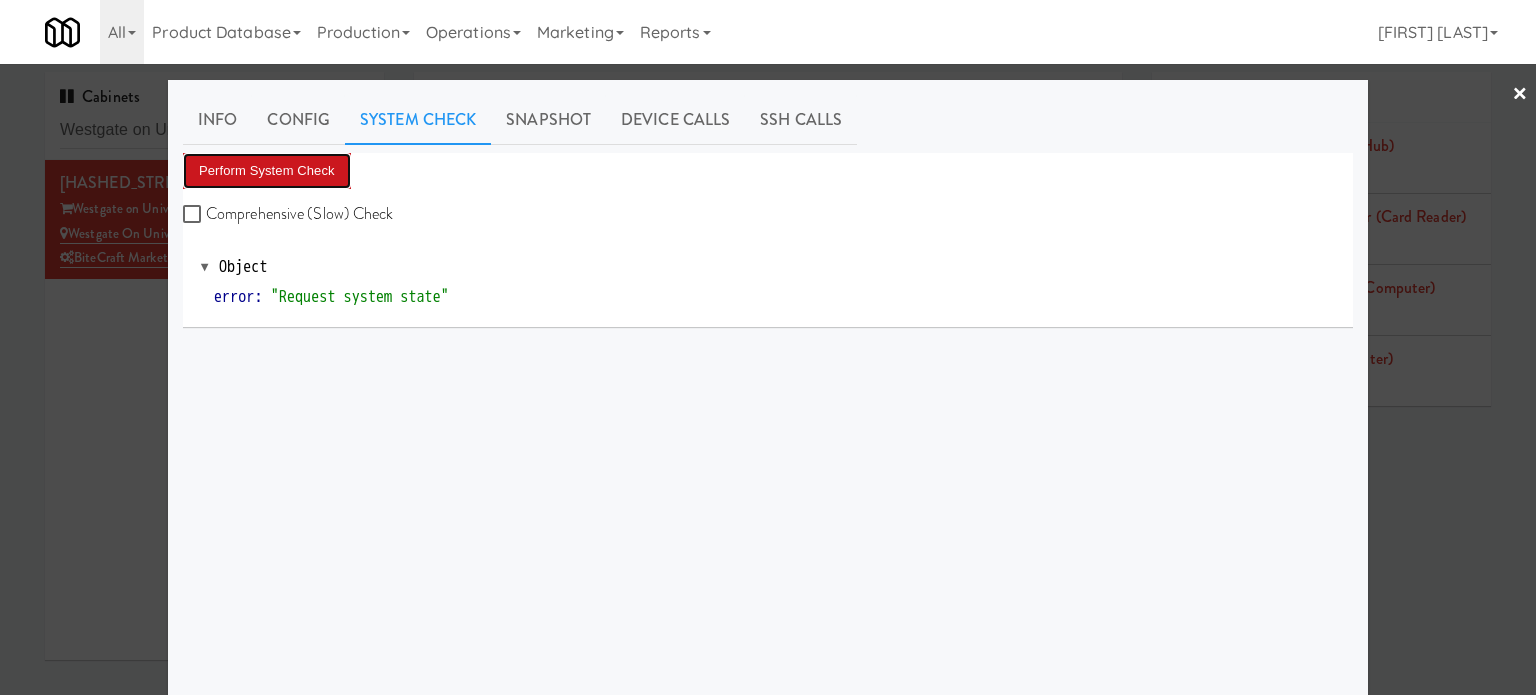 click on "Perform System Check" at bounding box center (267, 171) 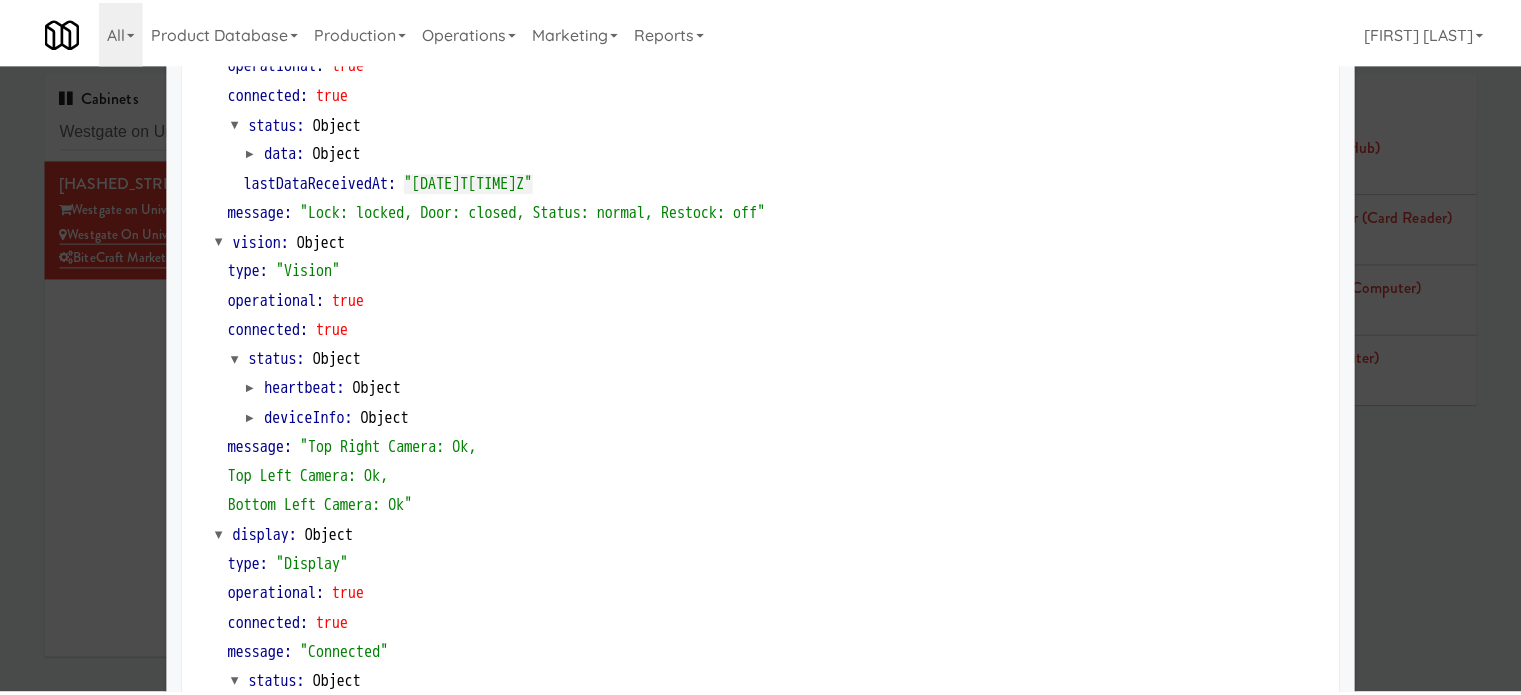 scroll, scrollTop: 857, scrollLeft: 0, axis: vertical 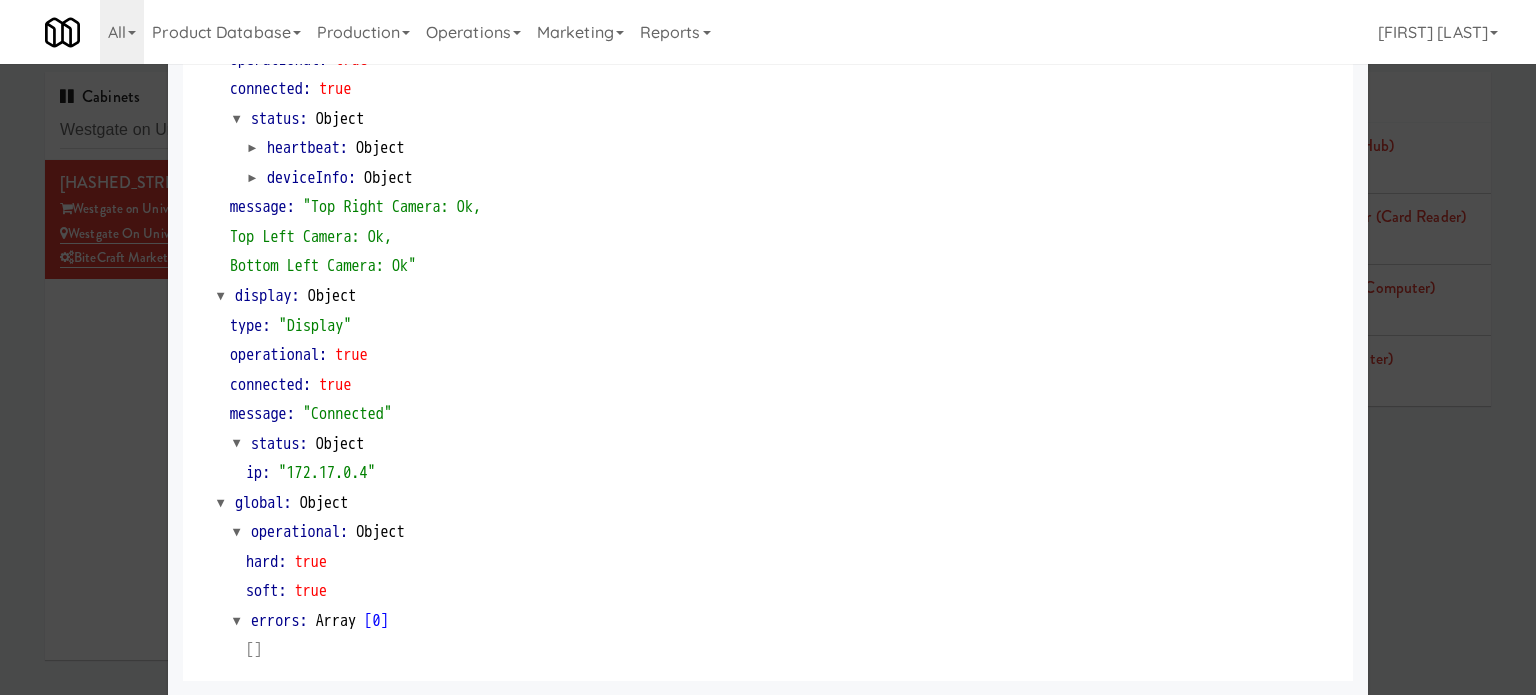 drag, startPoint x: 72, startPoint y: 452, endPoint x: 114, endPoint y: 322, distance: 136.61626 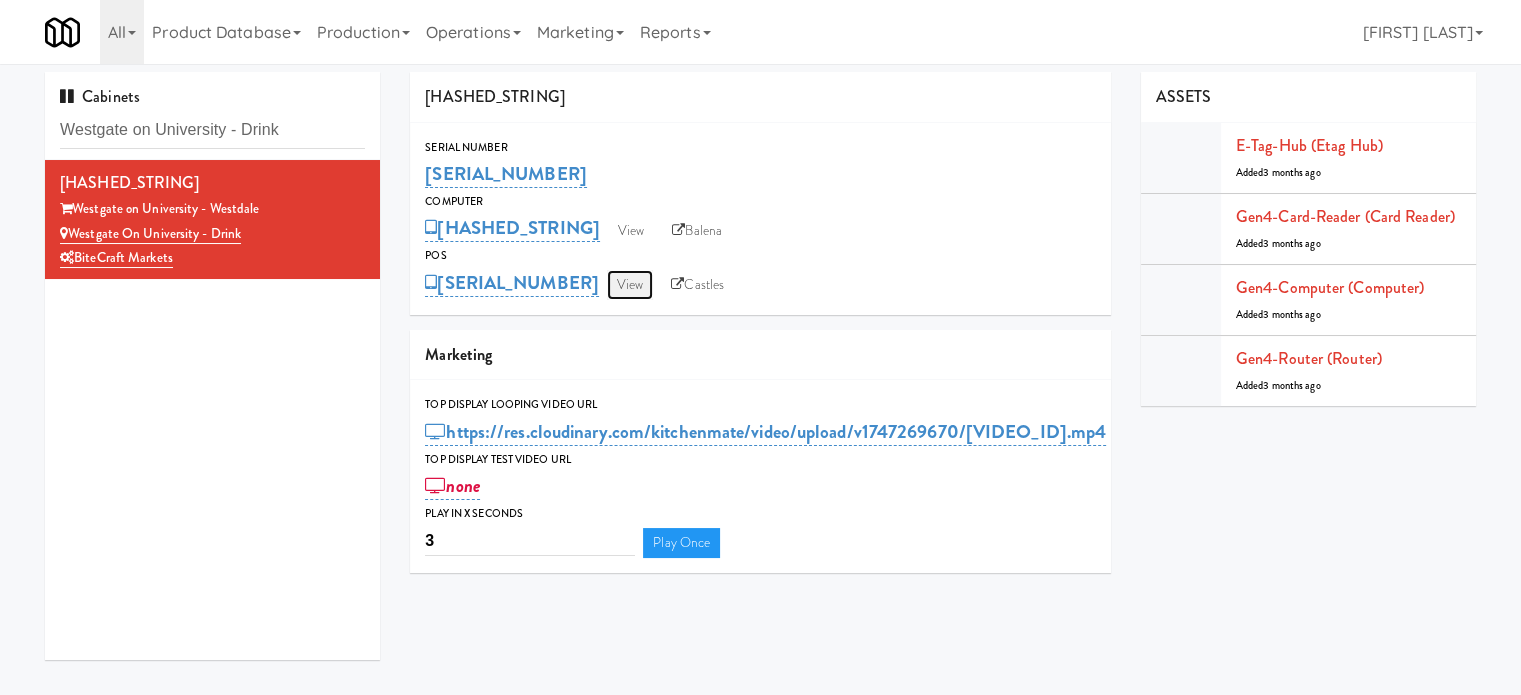 click on "View" at bounding box center (630, 285) 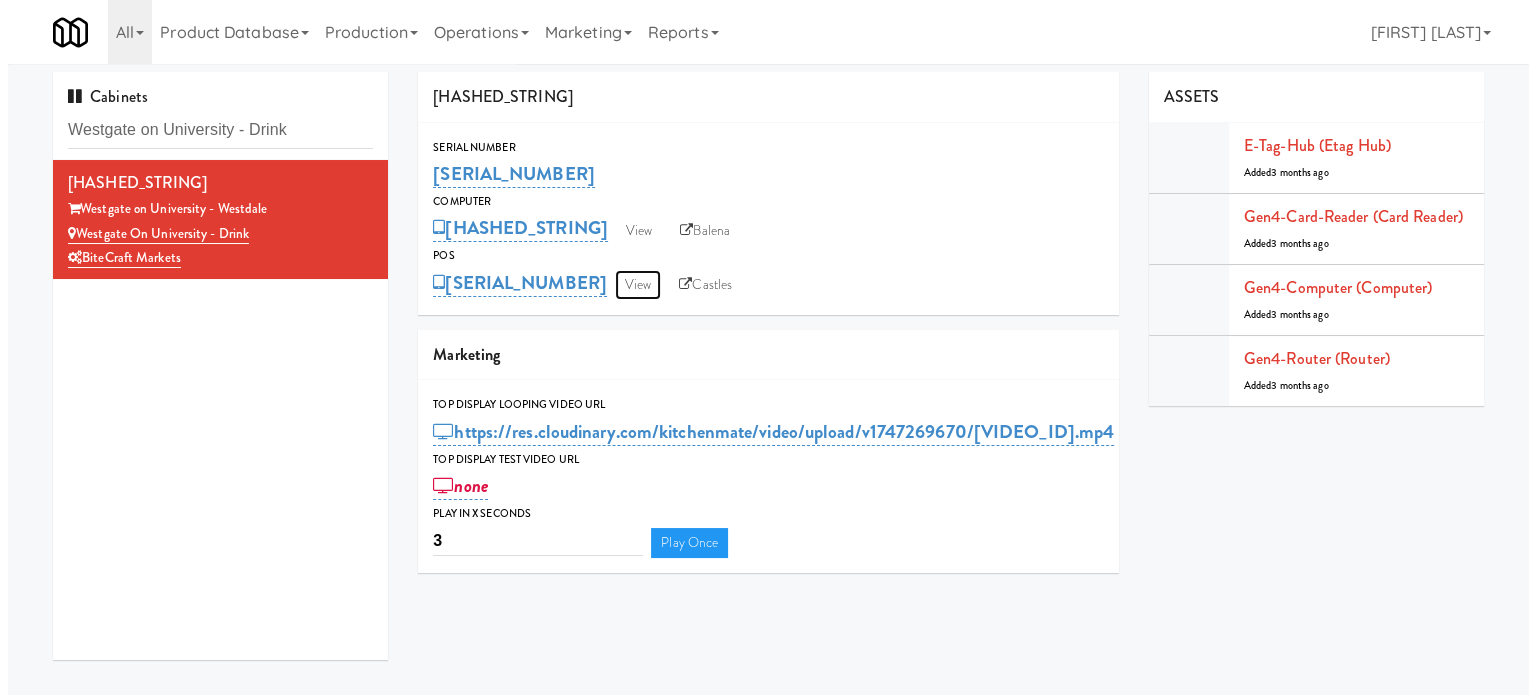 scroll, scrollTop: 0, scrollLeft: 0, axis: both 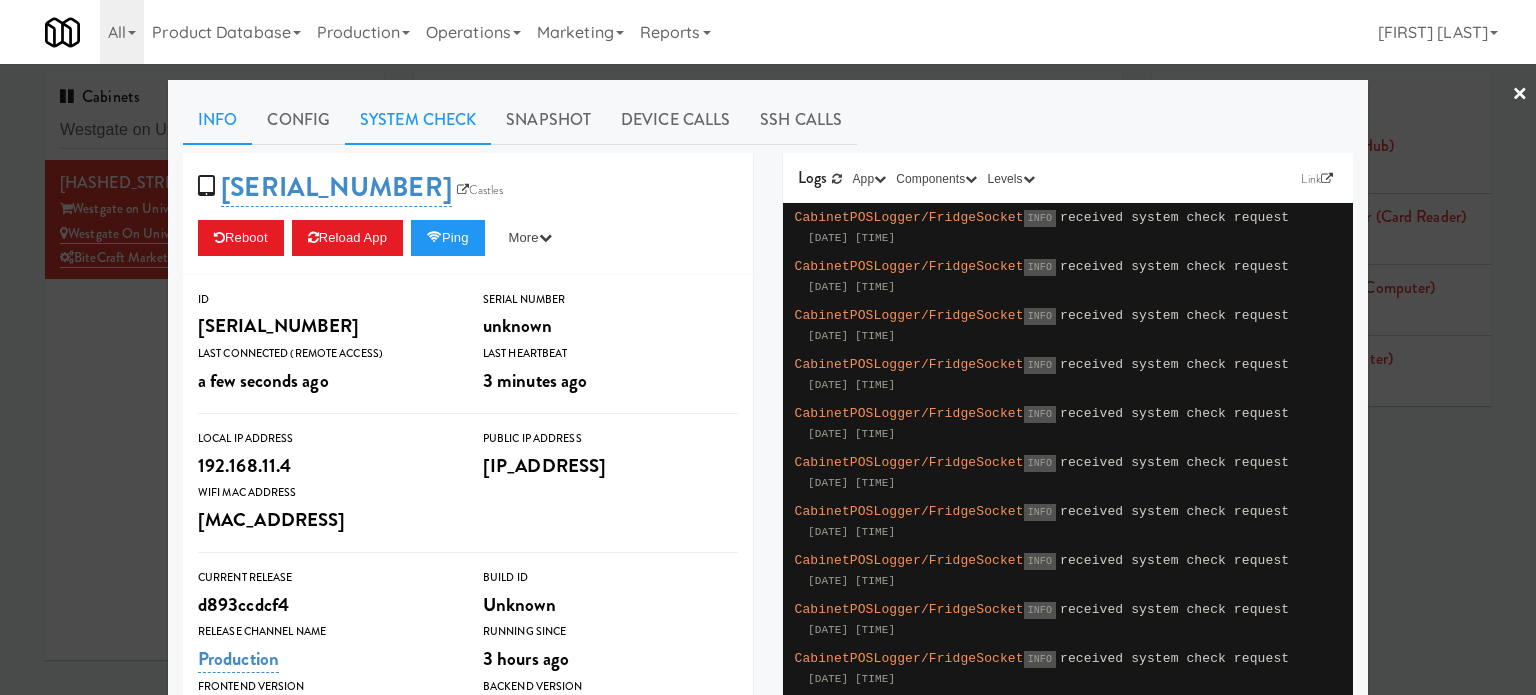 click on "System Check" at bounding box center [418, 120] 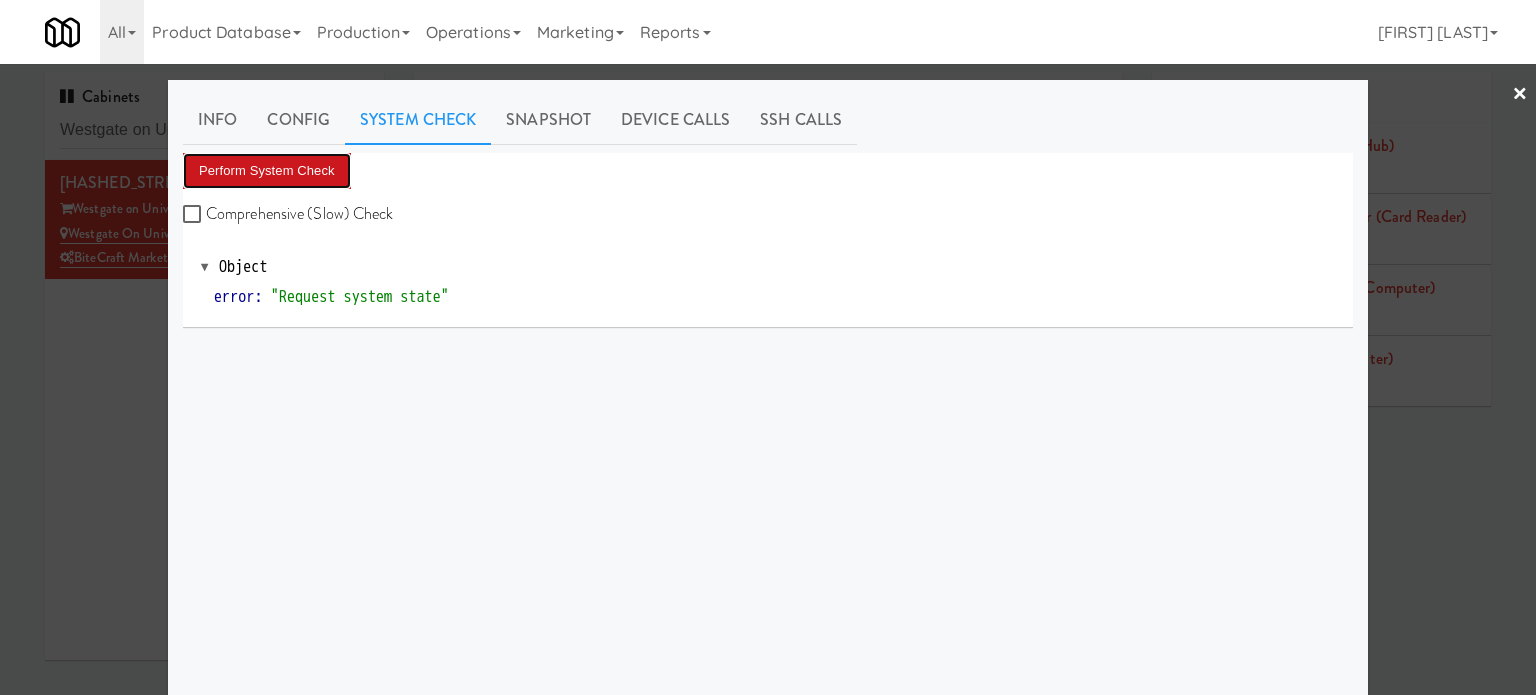click on "Perform System Check" at bounding box center [267, 171] 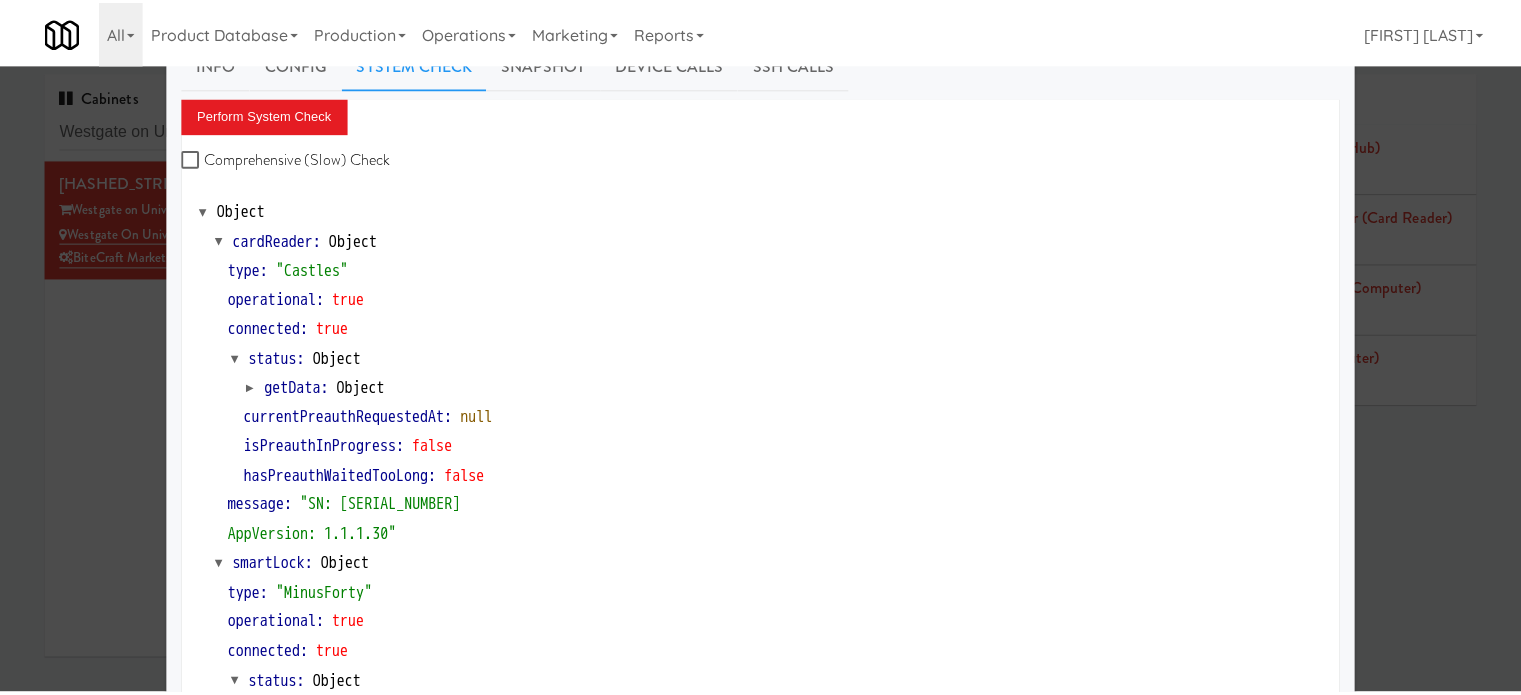 scroll, scrollTop: 0, scrollLeft: 0, axis: both 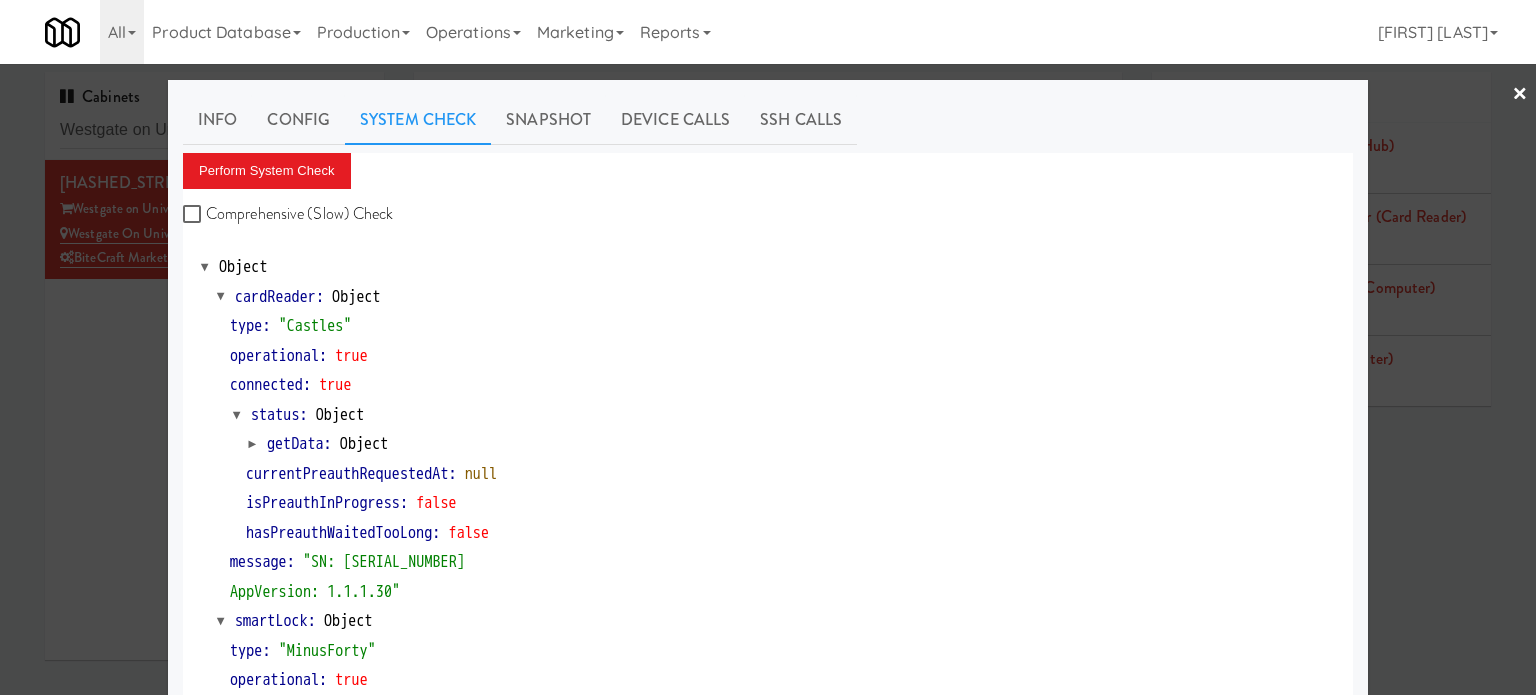 click at bounding box center (768, 347) 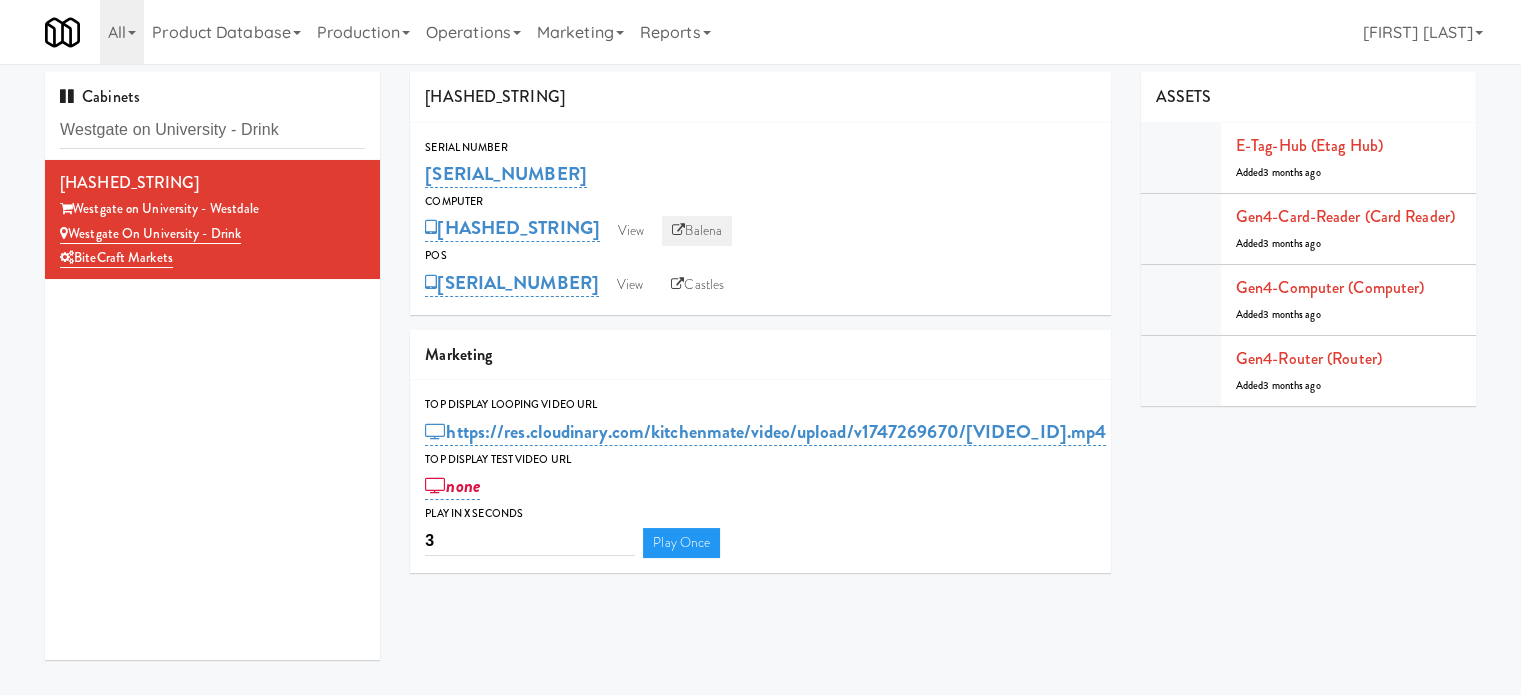 click on "Balena" at bounding box center (697, 231) 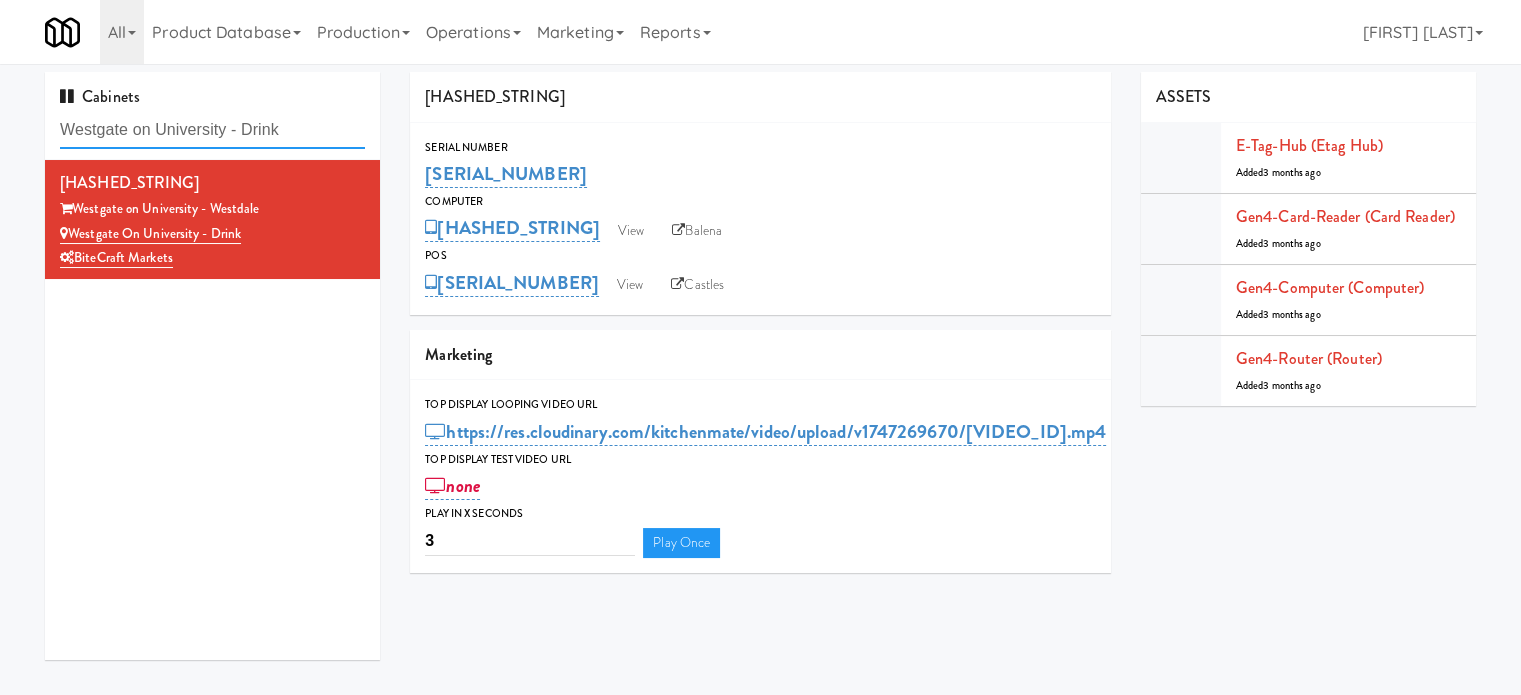 click on "Westgate on University - Drink" at bounding box center (212, 130) 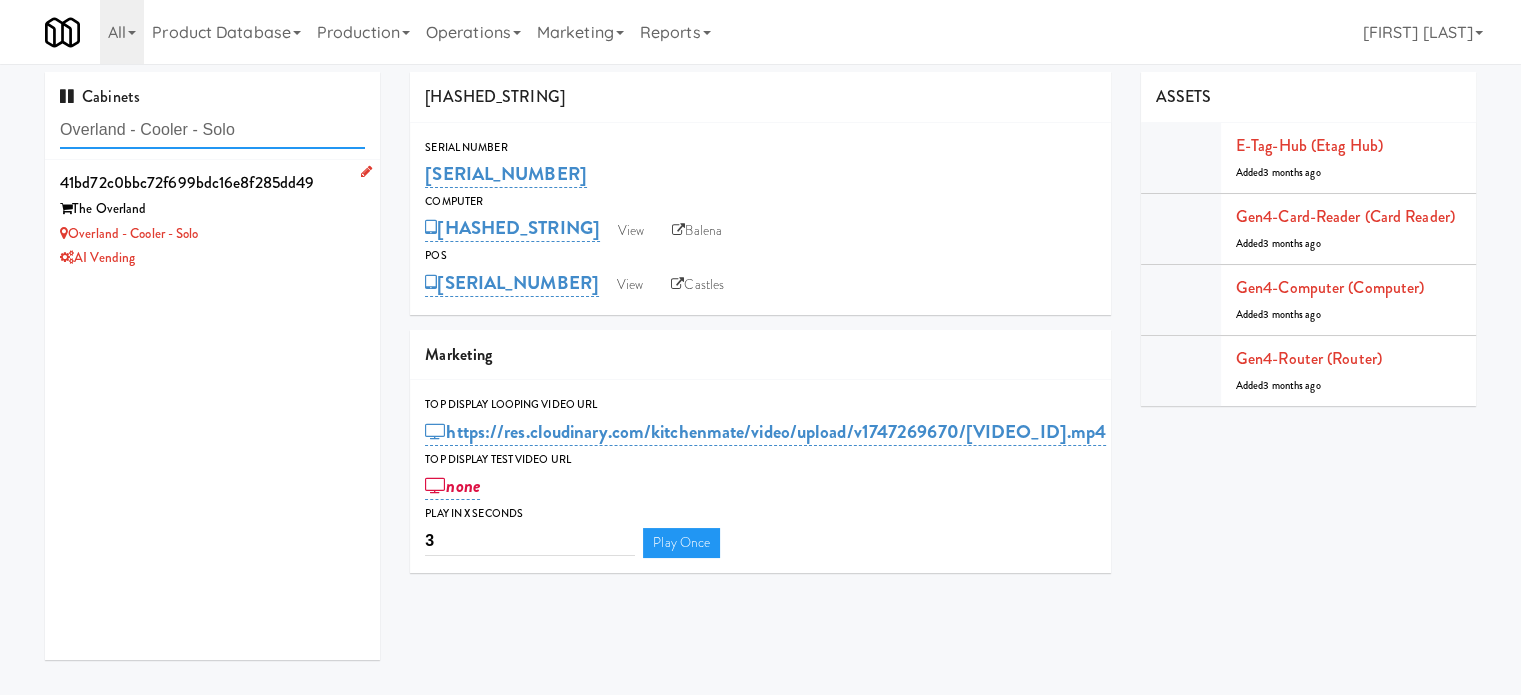 type on "Overland - Cooler - Solo" 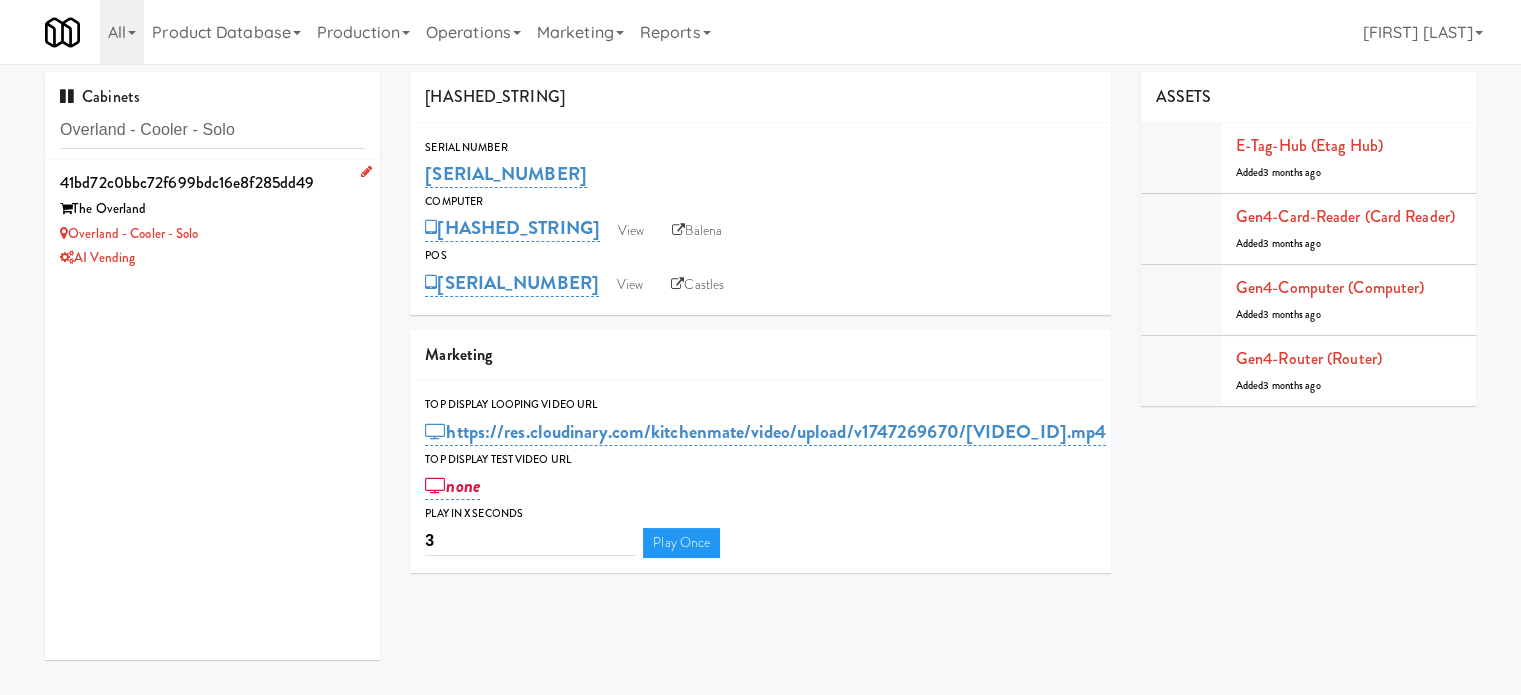 click on "[HASHED_STRING]  The Overland      Overland - Cooler - Solo  AI Vending" at bounding box center [212, 219] 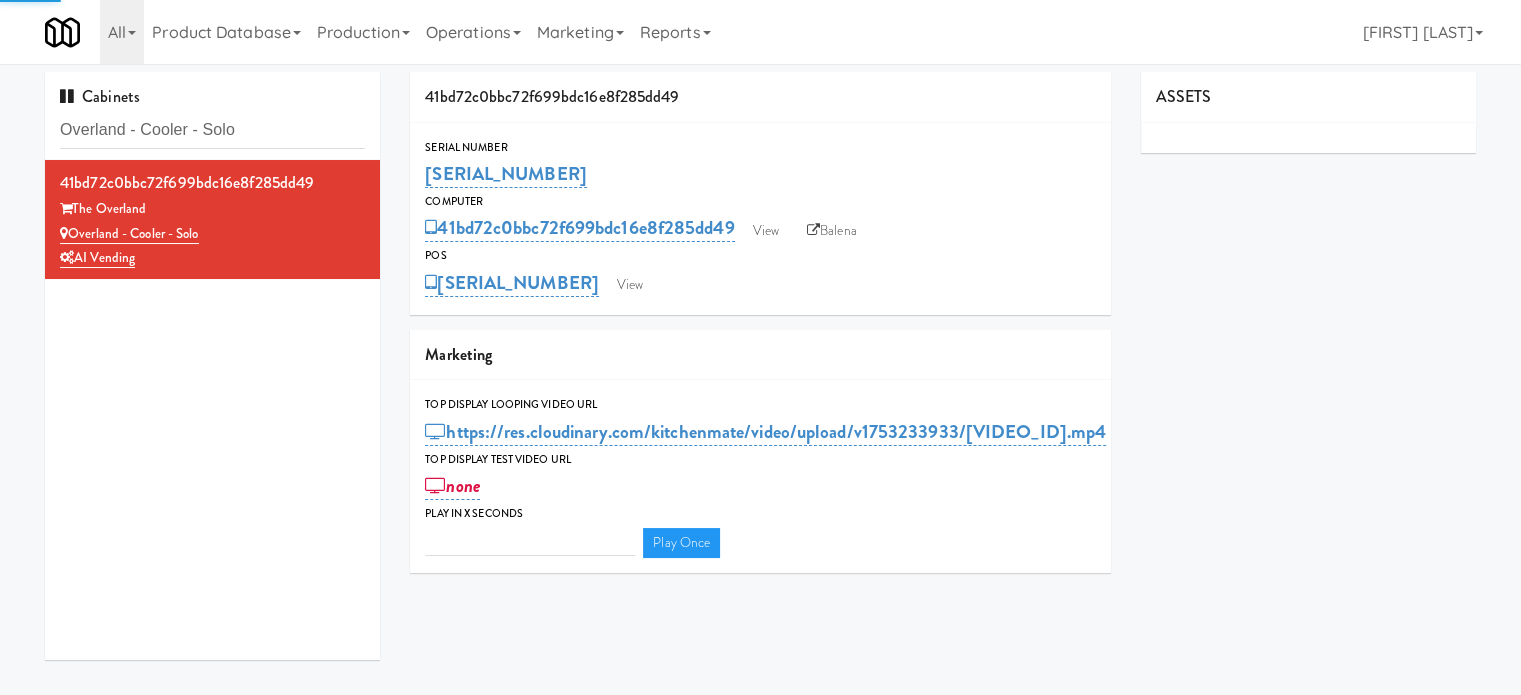 type on "3" 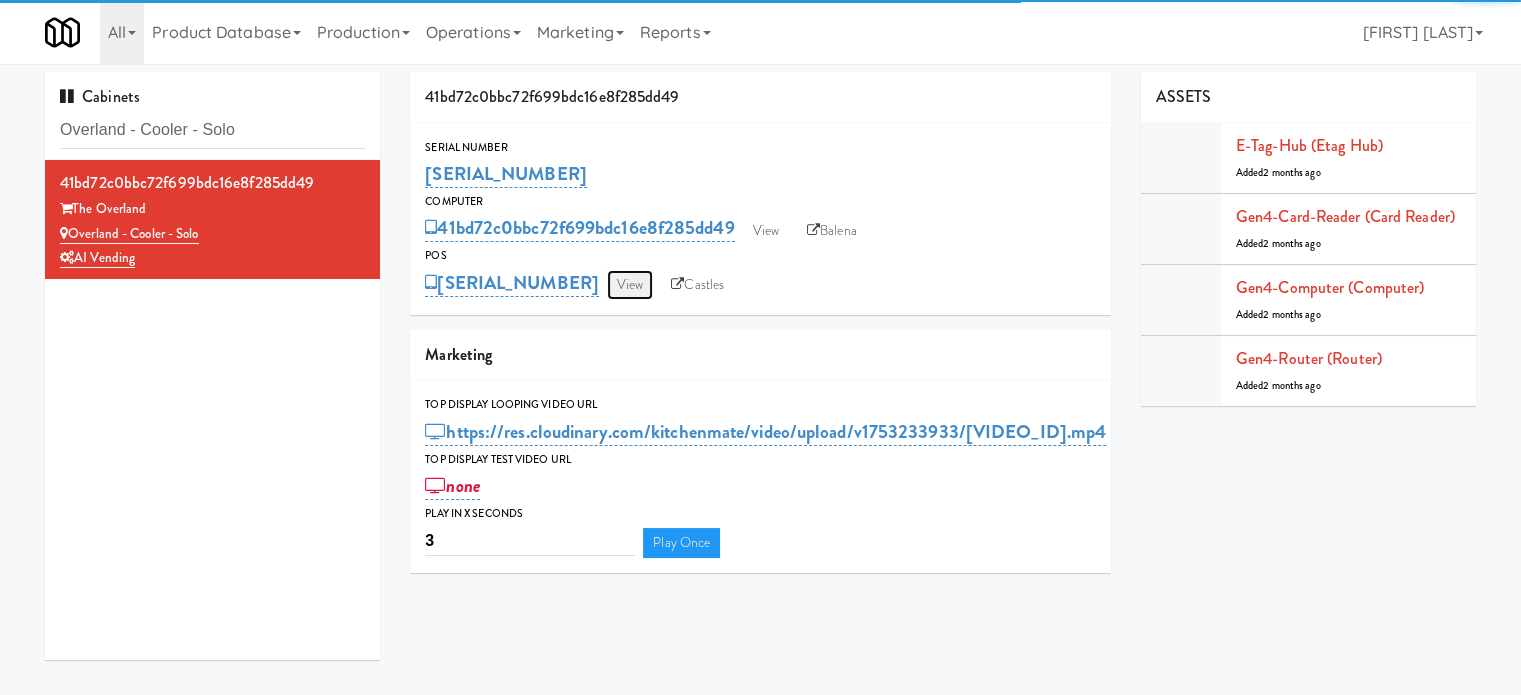 click on "View" at bounding box center (630, 285) 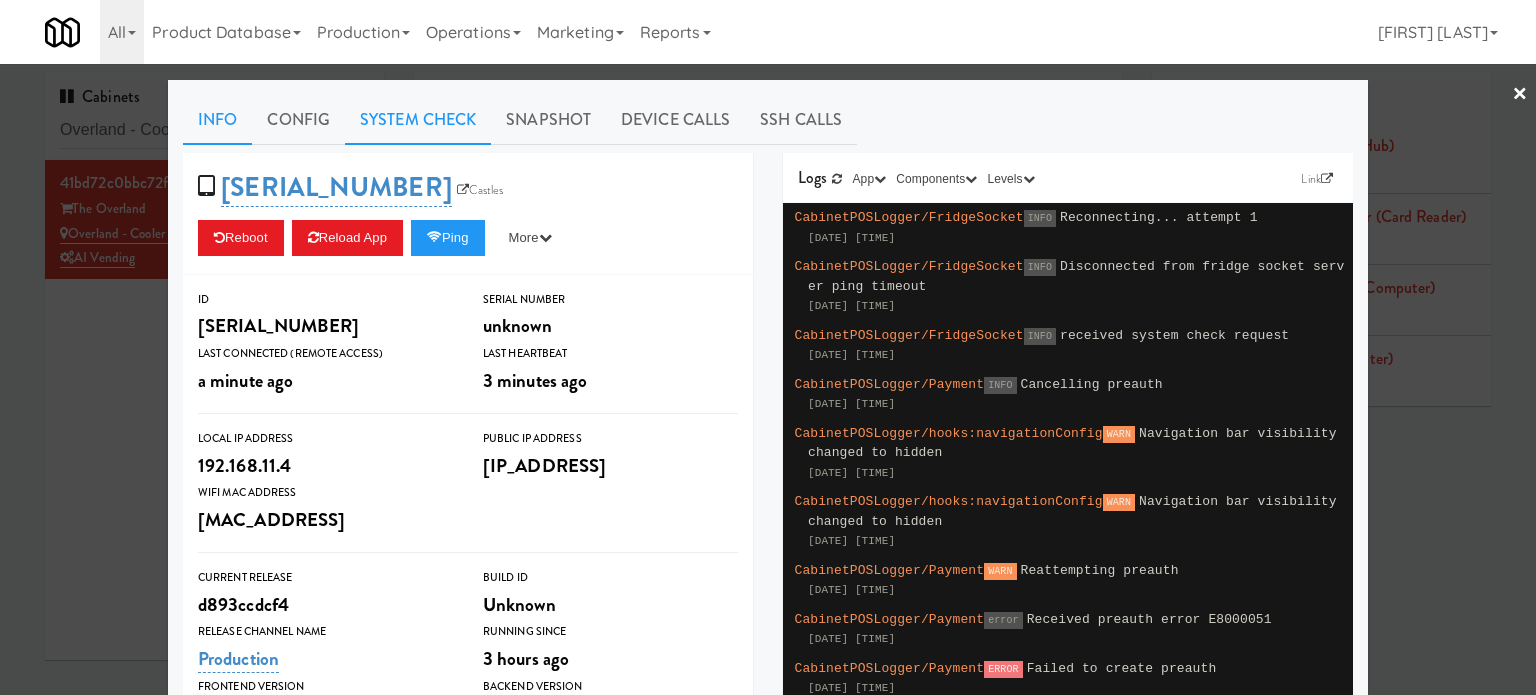 click on "System Check" at bounding box center [418, 120] 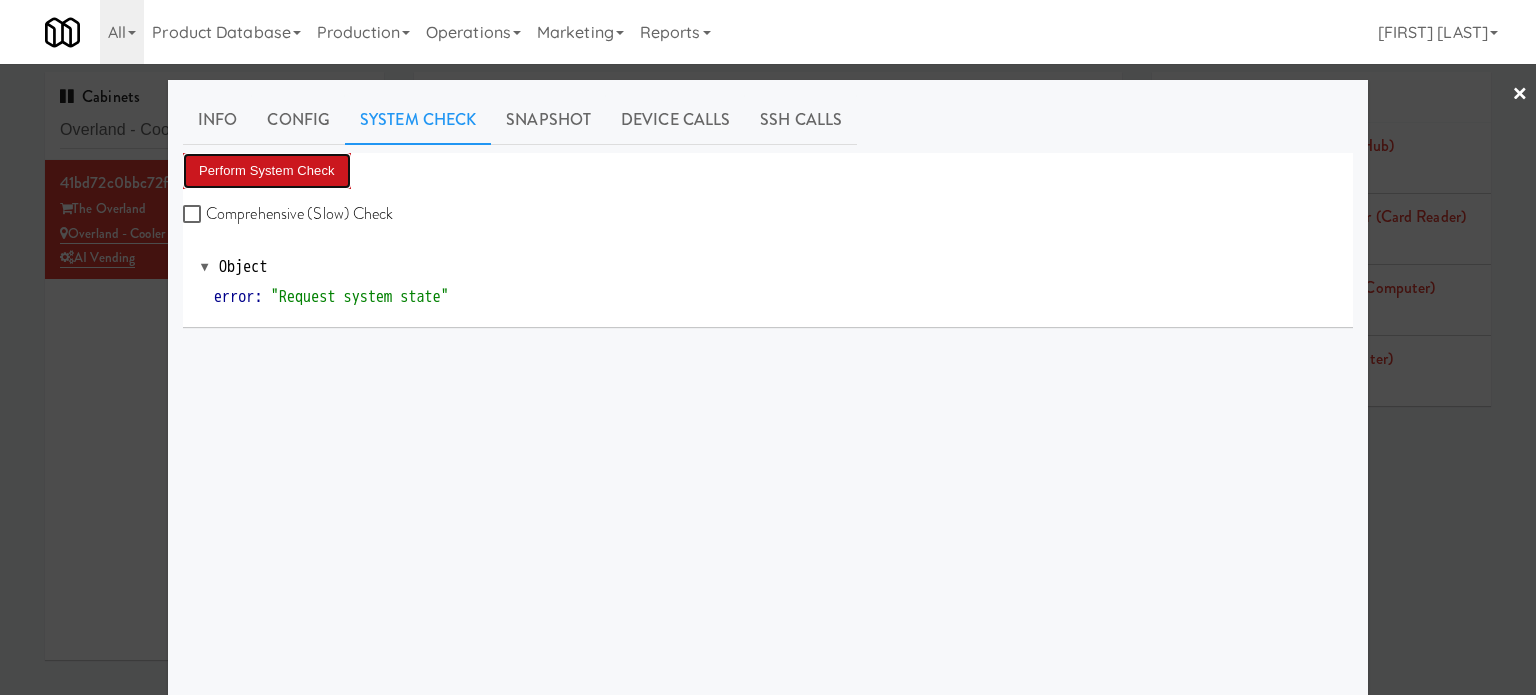 click on "Perform System Check" at bounding box center [267, 171] 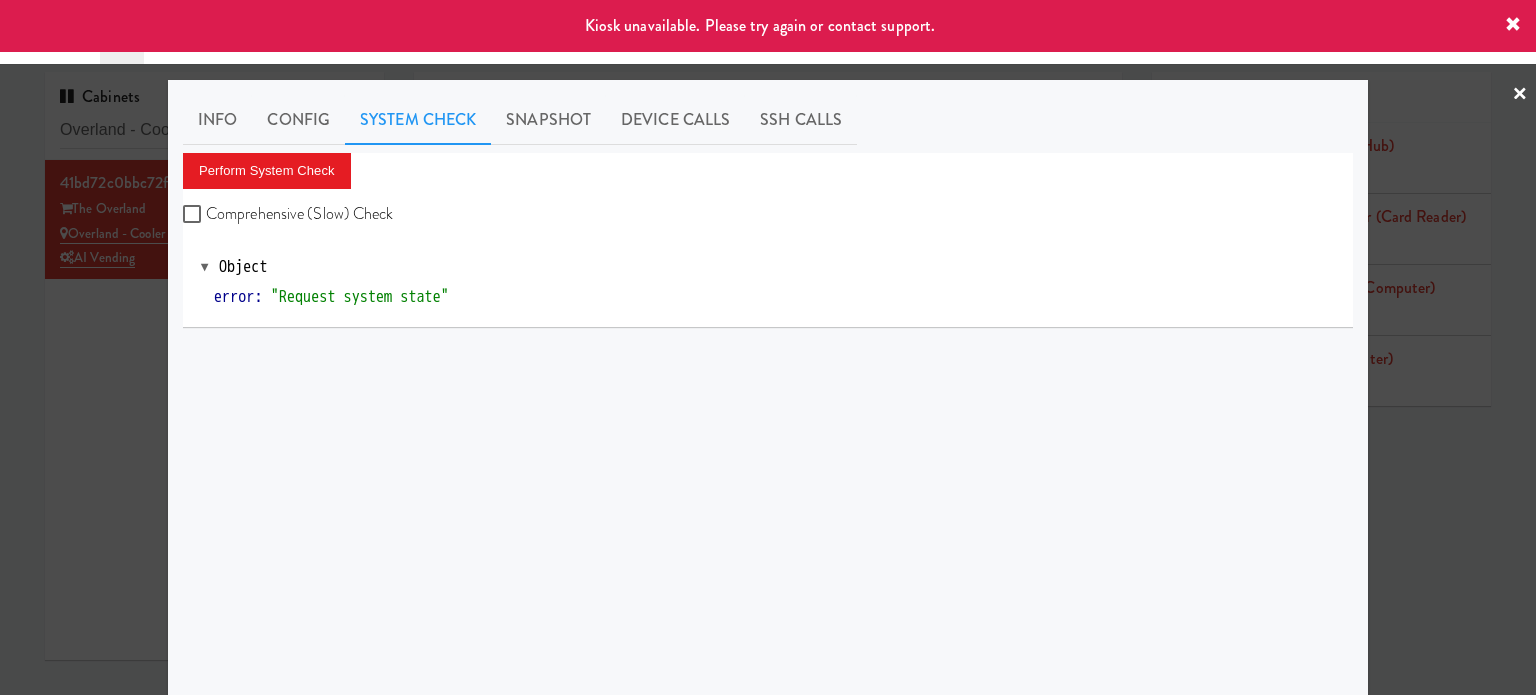 click at bounding box center (768, 347) 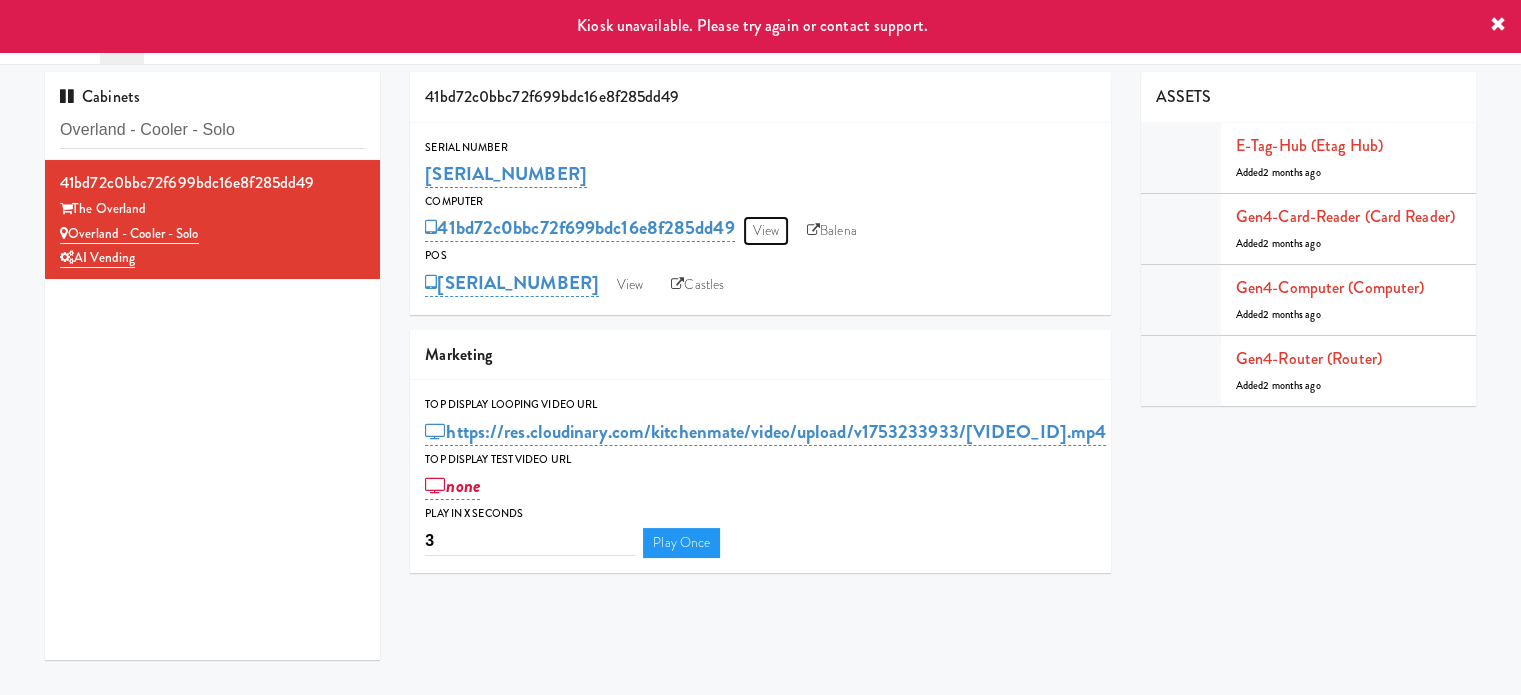 click on "View" at bounding box center [766, 231] 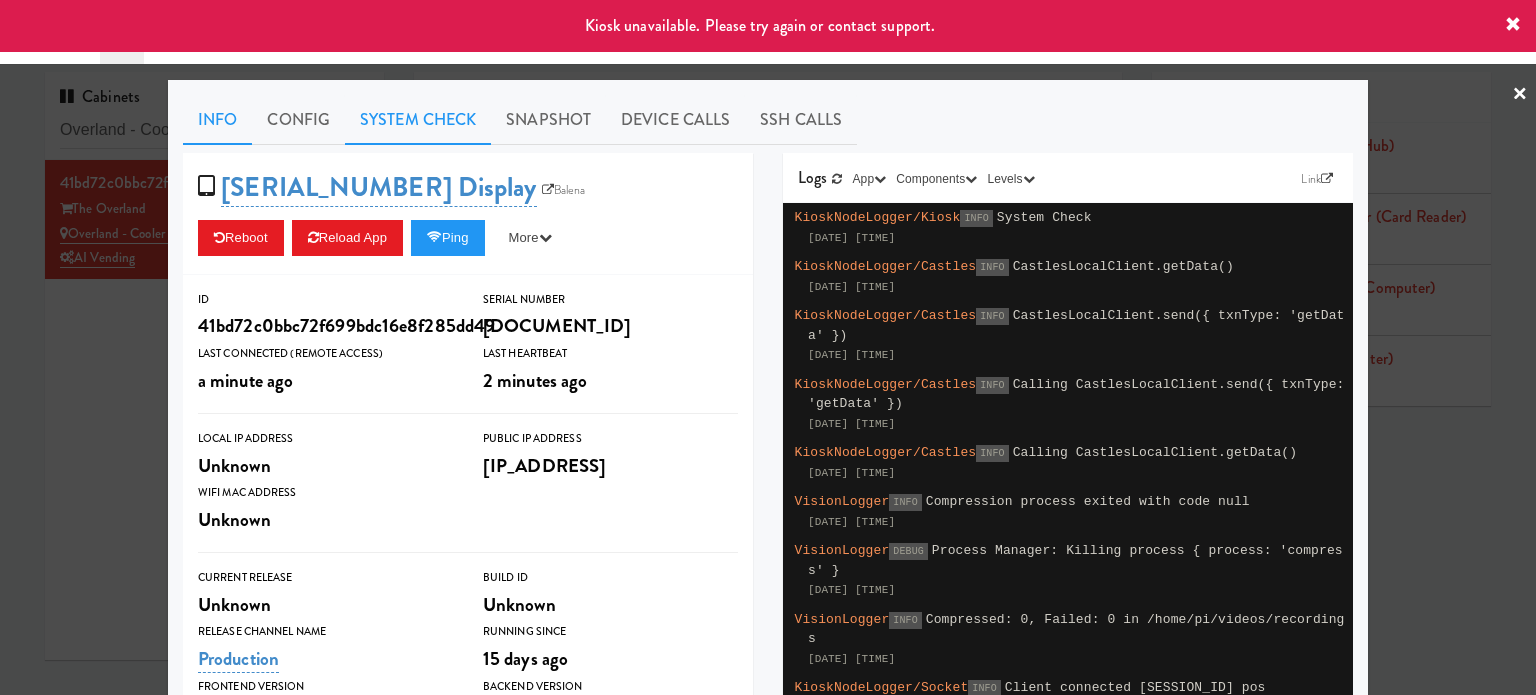 click on "System Check" at bounding box center (418, 120) 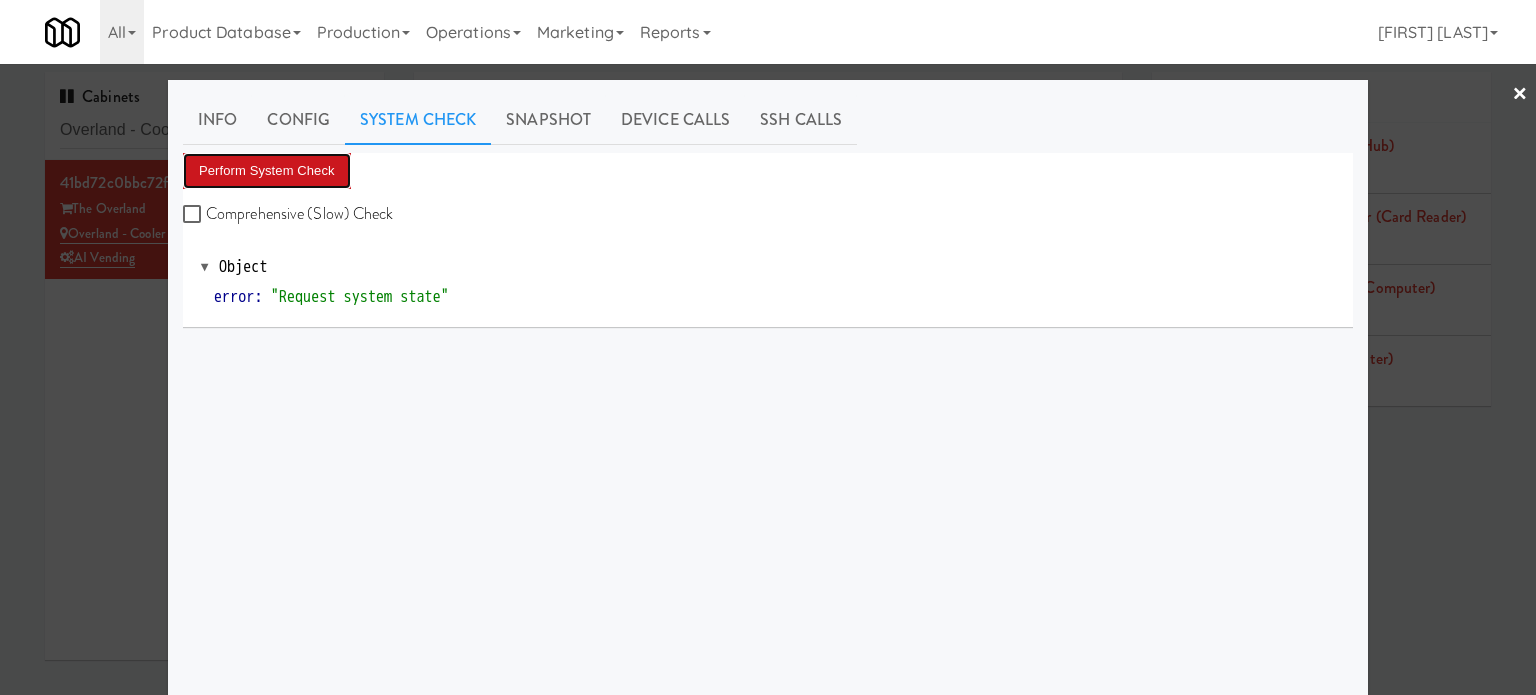 click on "Perform System Check" at bounding box center [267, 171] 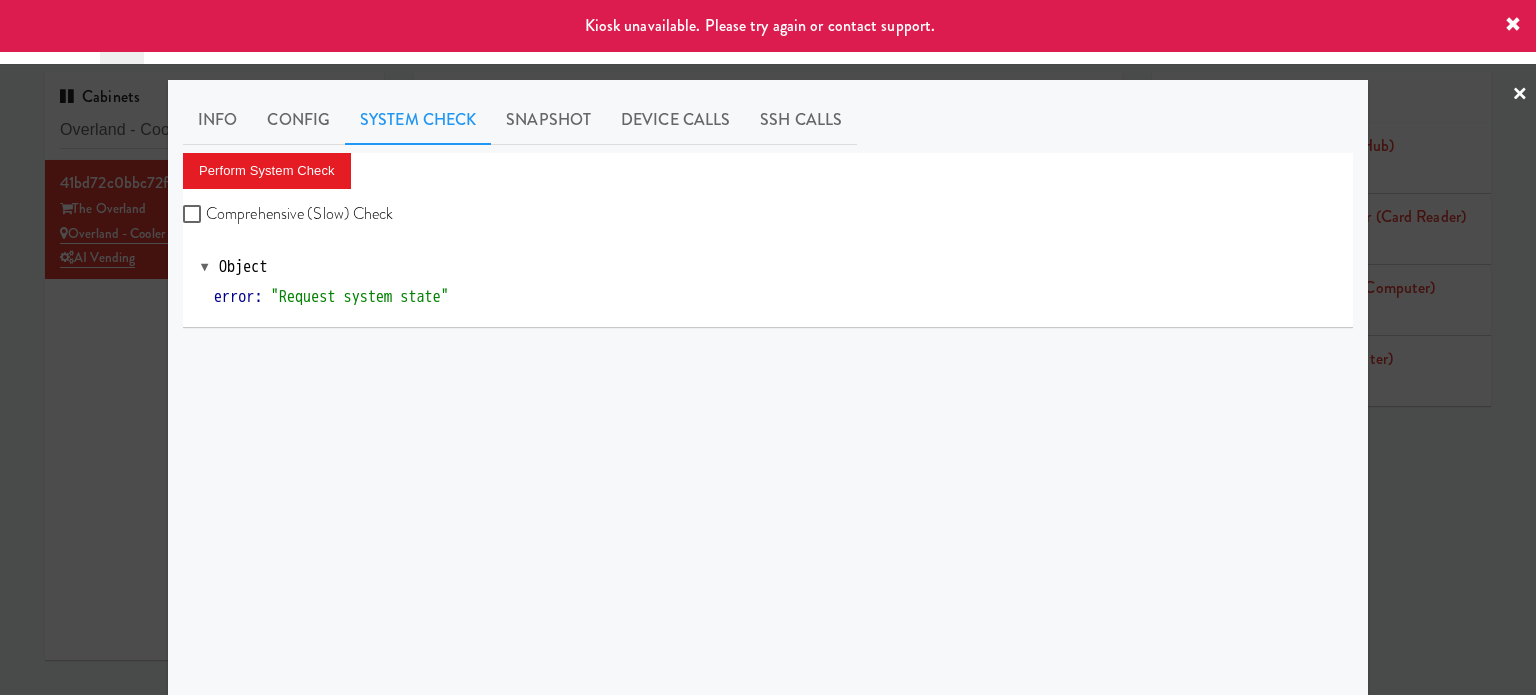 click at bounding box center (768, 347) 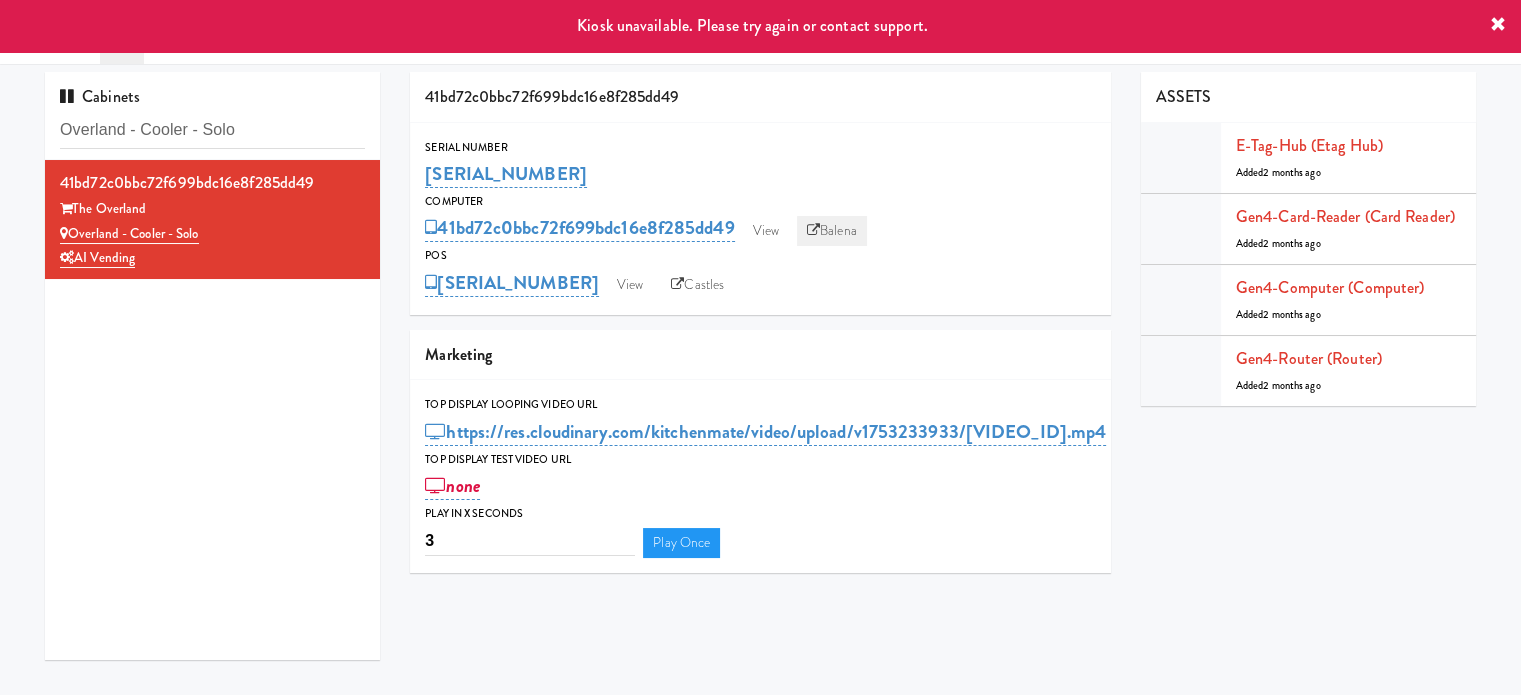 click on "Balena" at bounding box center [832, 231] 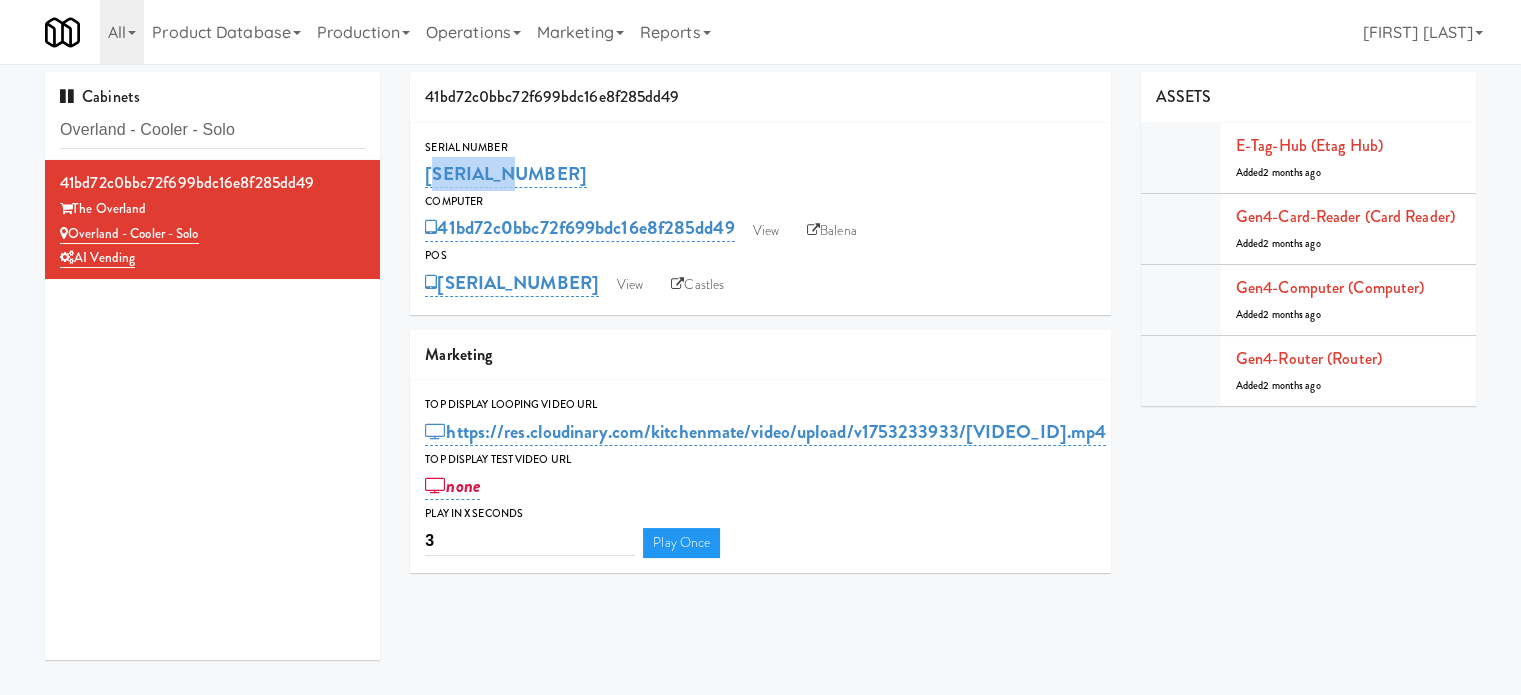 drag, startPoint x: 502, startPoint y: 169, endPoint x: 422, endPoint y: 168, distance: 80.00625 